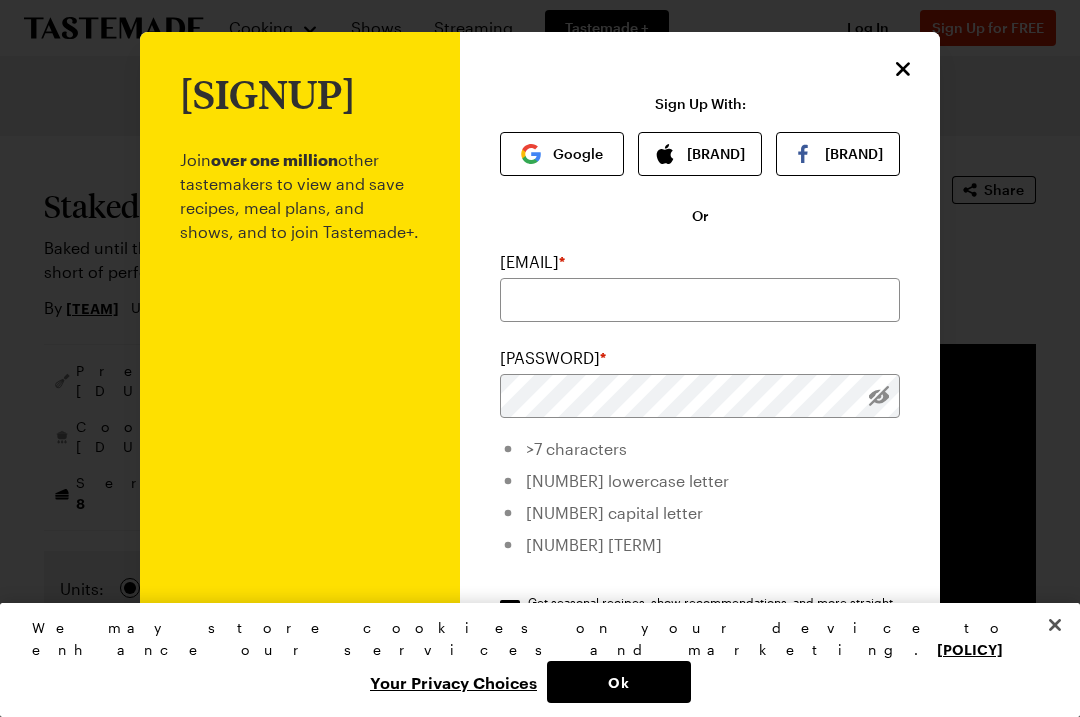 scroll, scrollTop: 925, scrollLeft: 0, axis: vertical 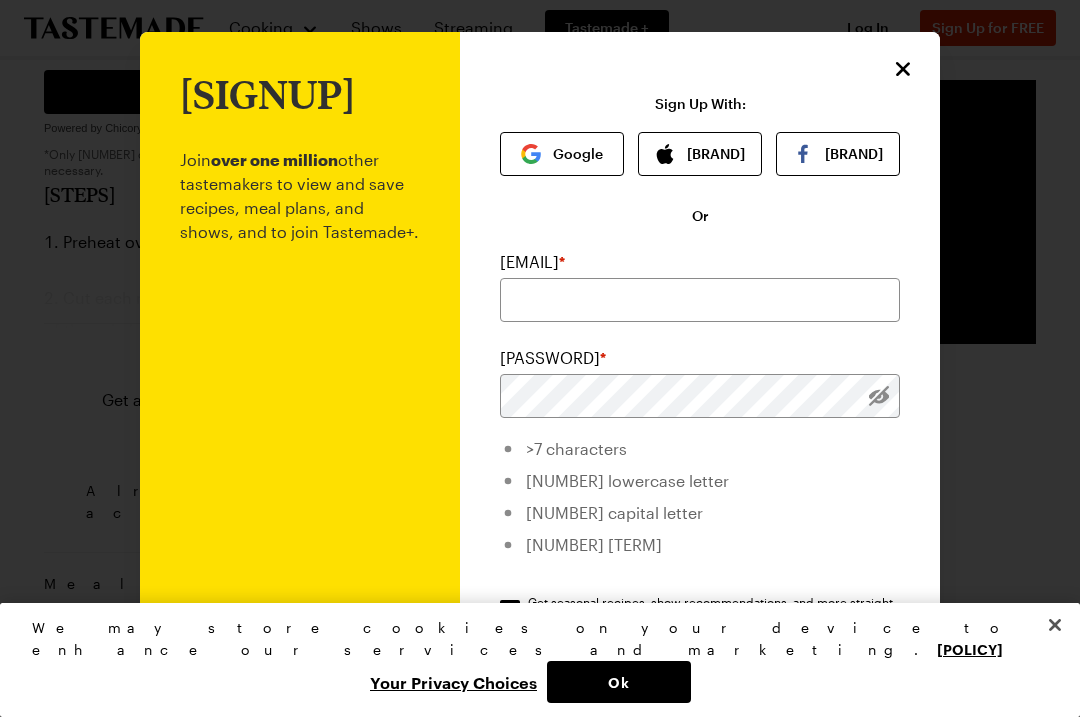 click 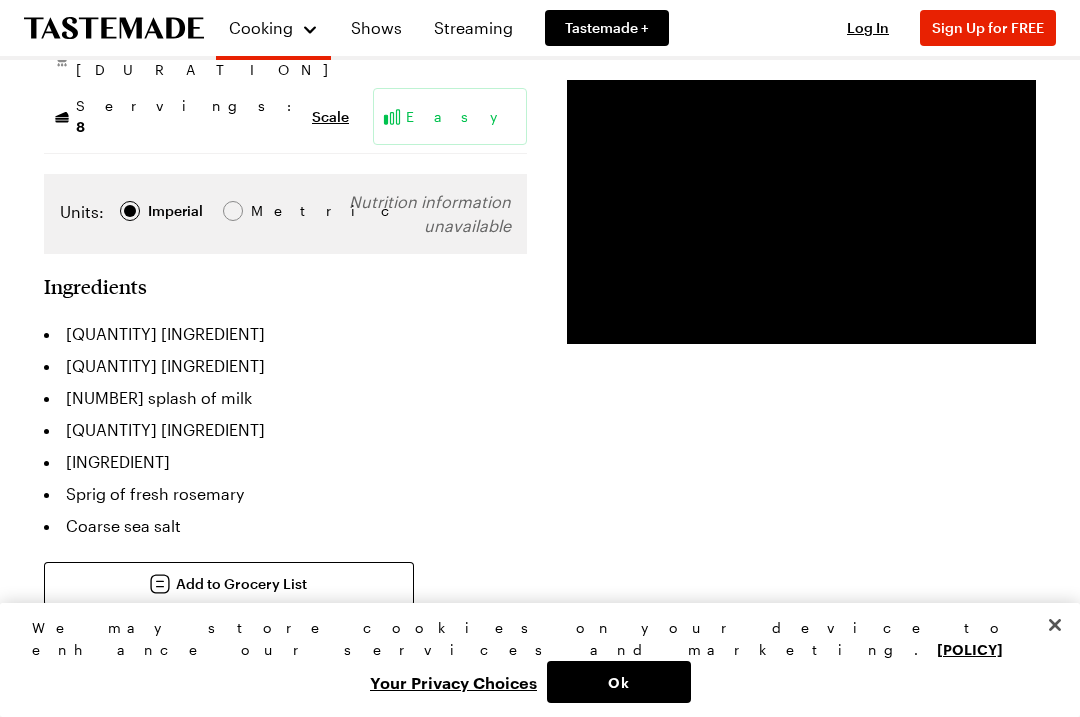 scroll, scrollTop: 375, scrollLeft: 0, axis: vertical 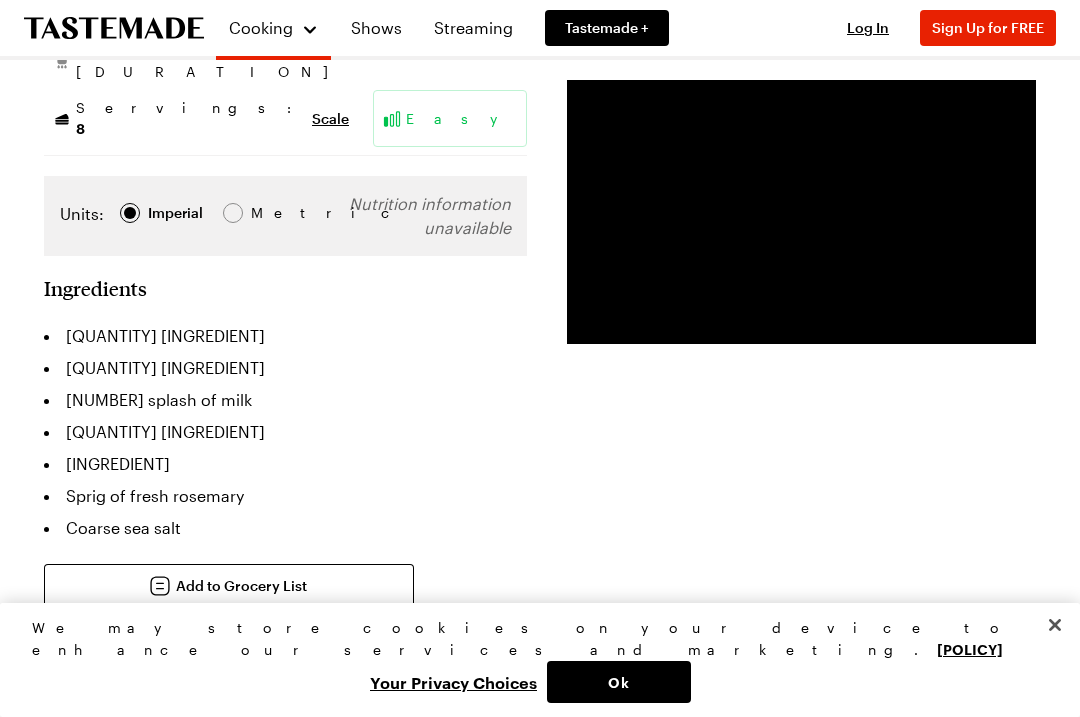 click on "Search Staked Baked Brie Baked until the cheese is hot and gooey, inside a golden, flaky crust, this is nothing short of perfect. By [BRAND] Culinary Team Updated : [DATE] Print Save Share Prep Time: 25 min Cook Time: 15 min Servings: 8 Scale Easy Units: Imperial Imperial Metric Metric Nutrition information unavailable Ingredients 2 sheets puff pastry, cold 1 egg, beaten 1 splash of milk 4 ounces brie Jam of your choosing Sprig of fresh rosemary Coarse sea salt Add to Grocery List Get Ingredients Powered by Chicory *Only 1 of each ingredient will be added to your cart. Please adjust as necessary. Steps Preheat oven to 375°F. Cut each roll of puff pastry into 12 rectangles, then cut each of those in half. Keep reading Get access to the full recipe and 12,000 more! Sign Up for Free Already have an account? Log In Meal Types: Dinner Dish Types: Appetizer Make Ahead Party Snack Cuisines: European French Your Rating Recipe Notes ( 0 ) Sign Up Log In" at bounding box center (540, 1007) 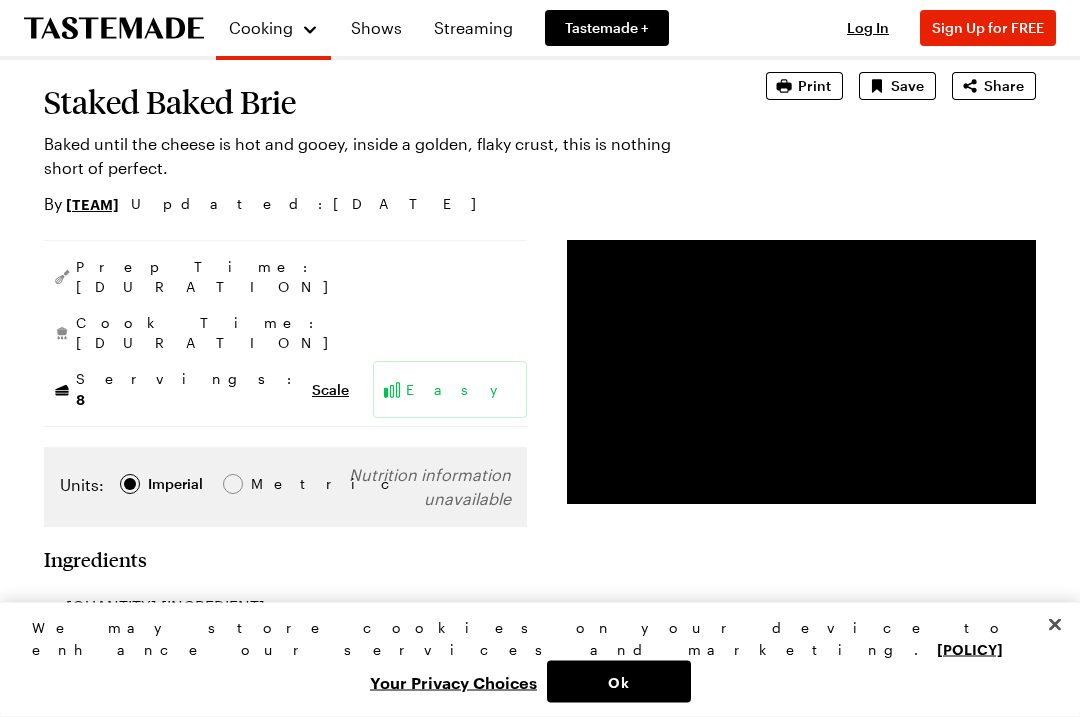 scroll, scrollTop: 0, scrollLeft: 0, axis: both 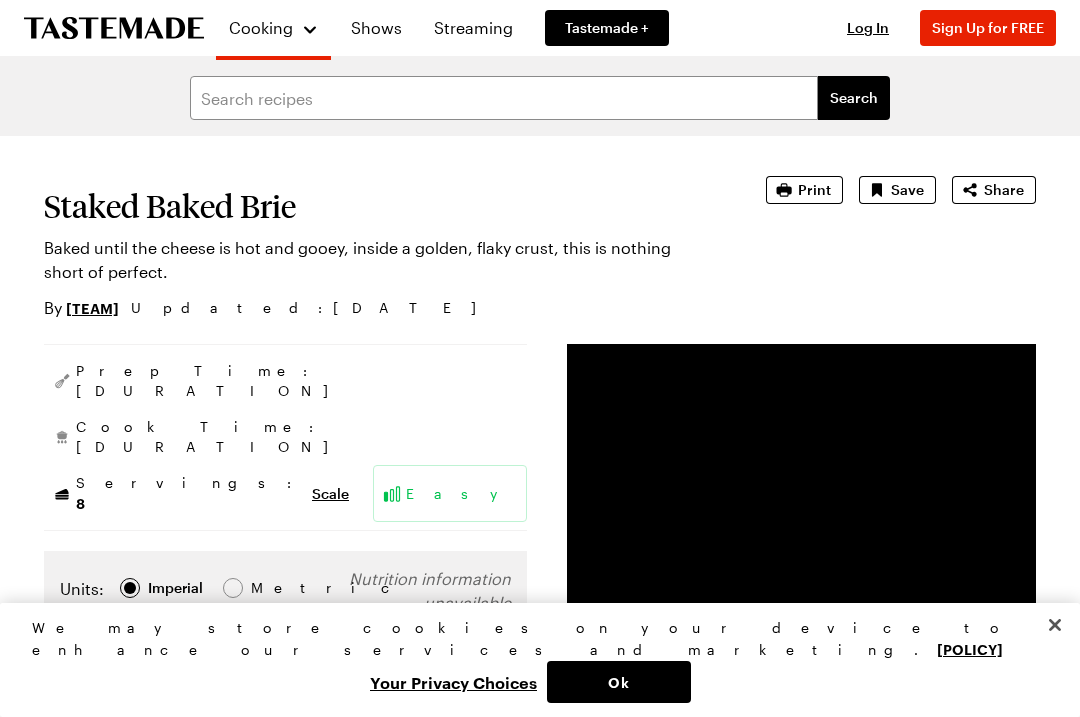 click on "Shows" at bounding box center [376, 28] 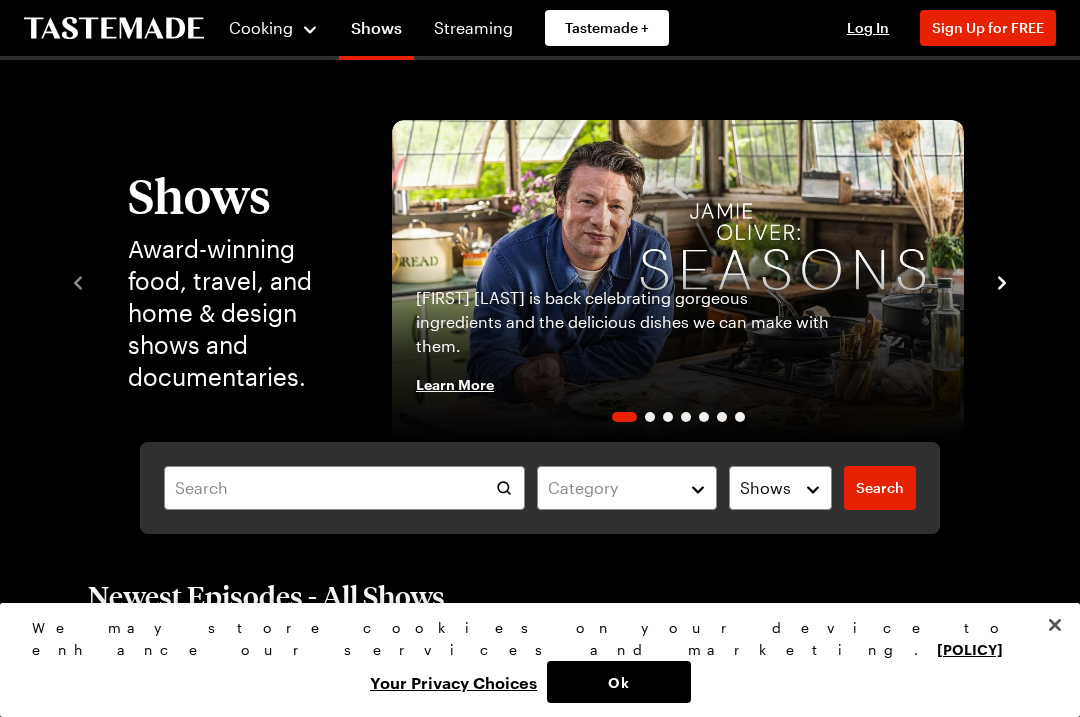 click on "Shows" at bounding box center [376, 32] 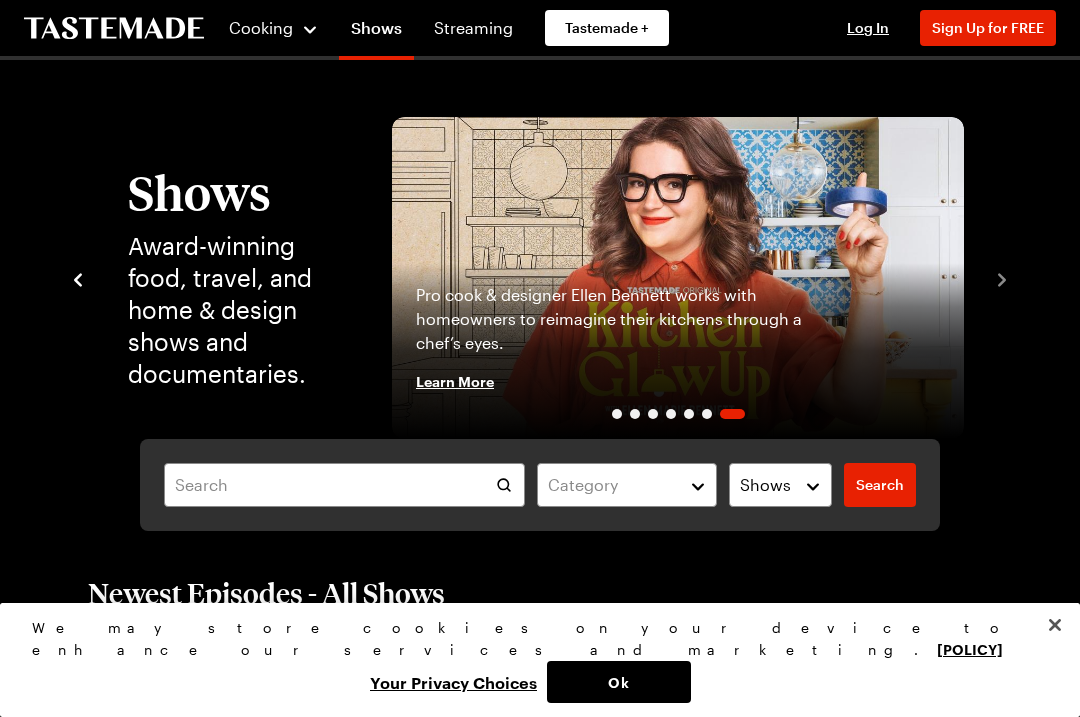 scroll, scrollTop: 2, scrollLeft: 0, axis: vertical 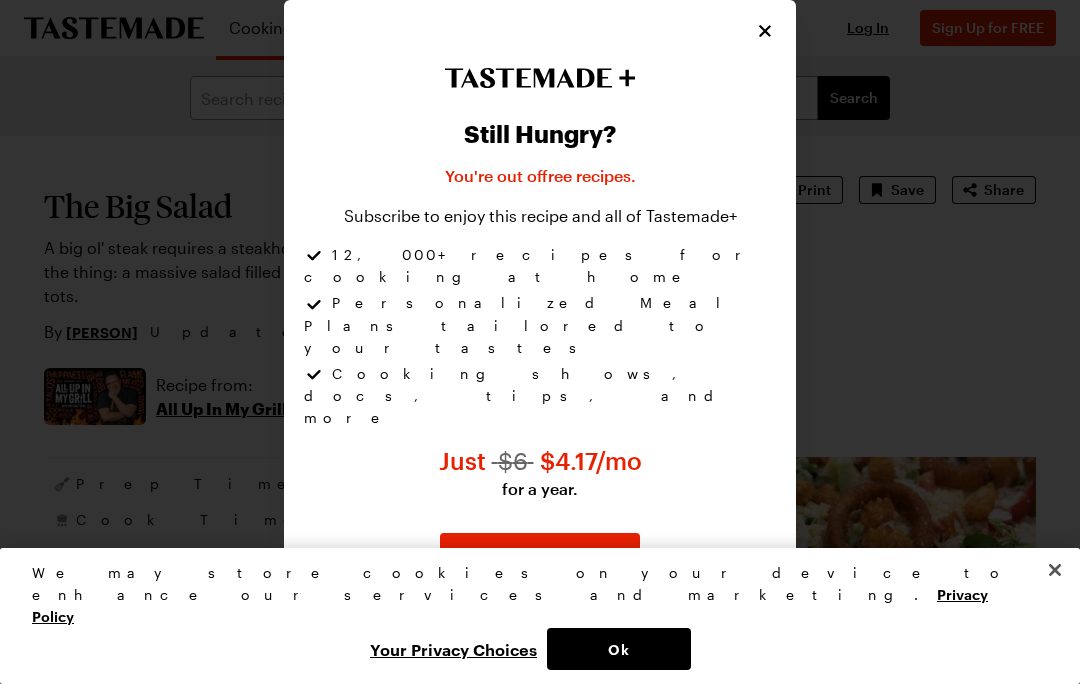 click 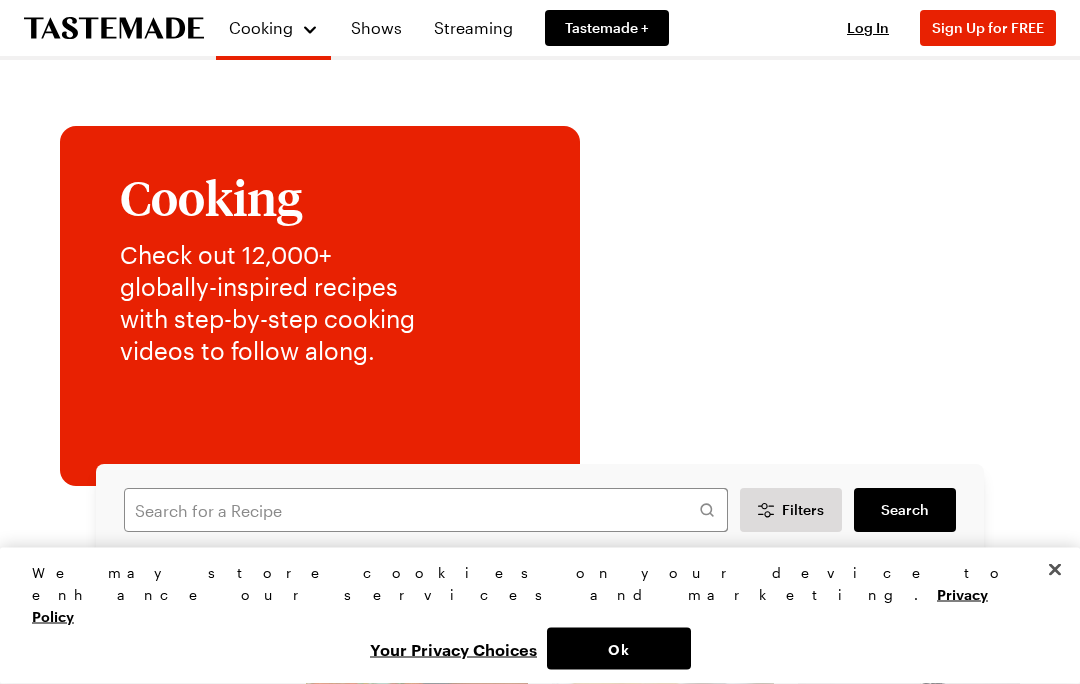 scroll, scrollTop: 0, scrollLeft: 0, axis: both 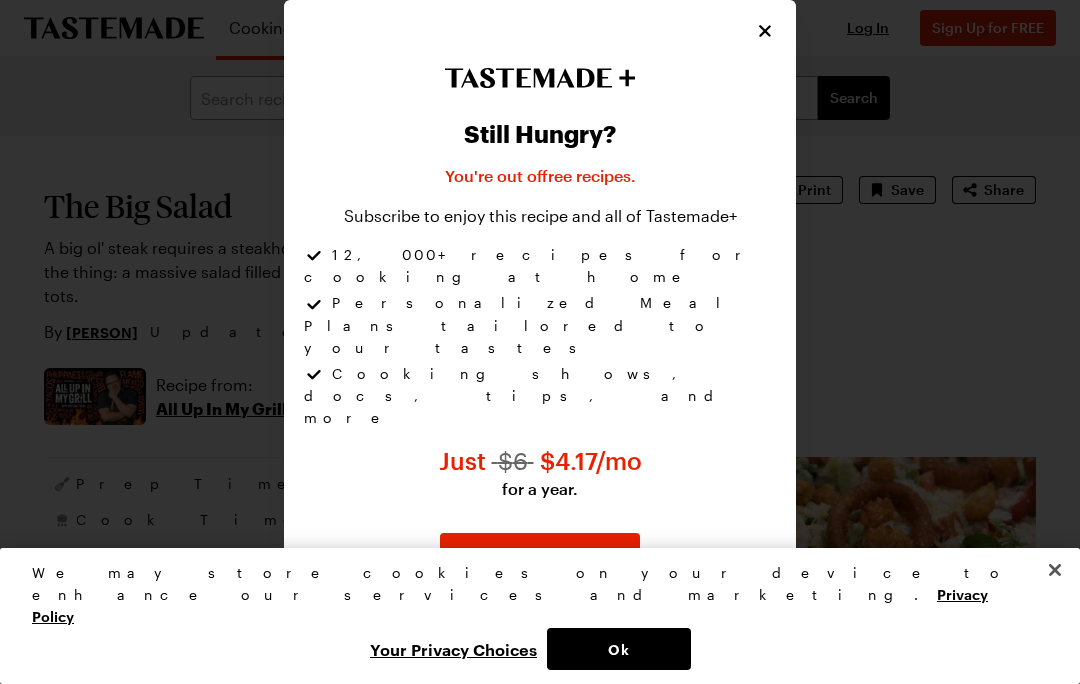 click 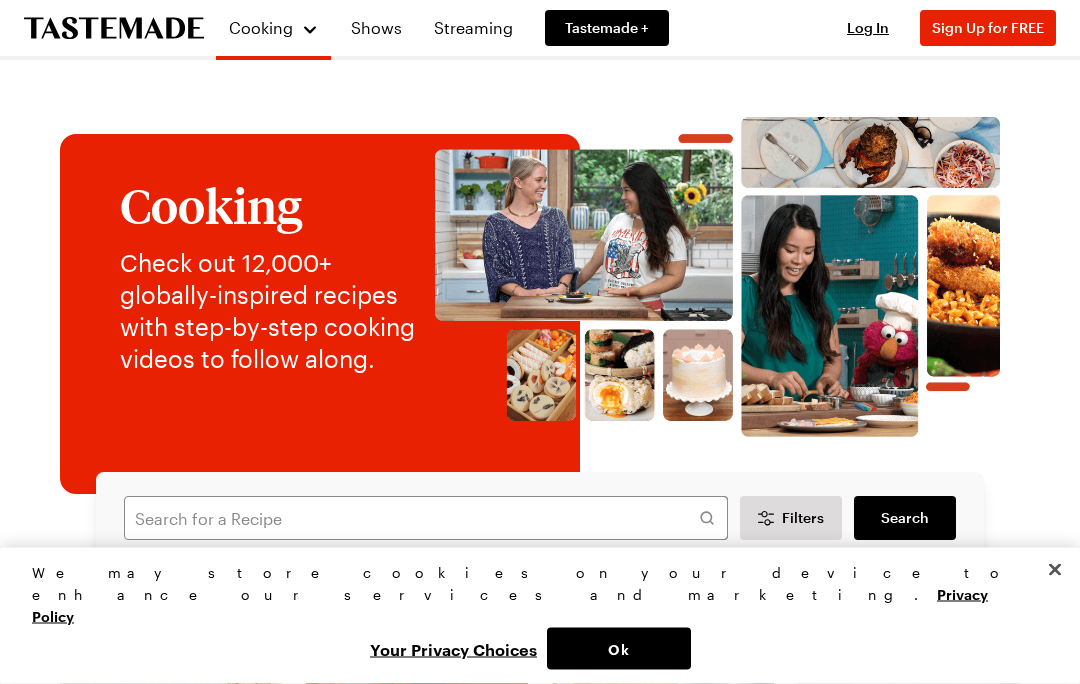 scroll, scrollTop: 0, scrollLeft: 0, axis: both 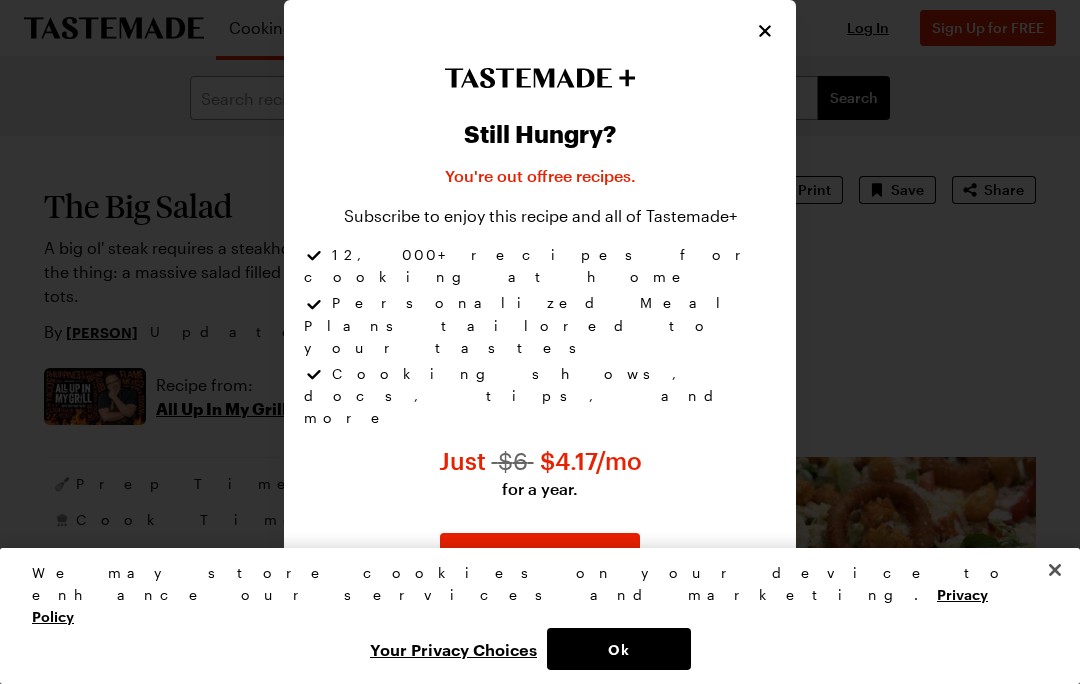 click 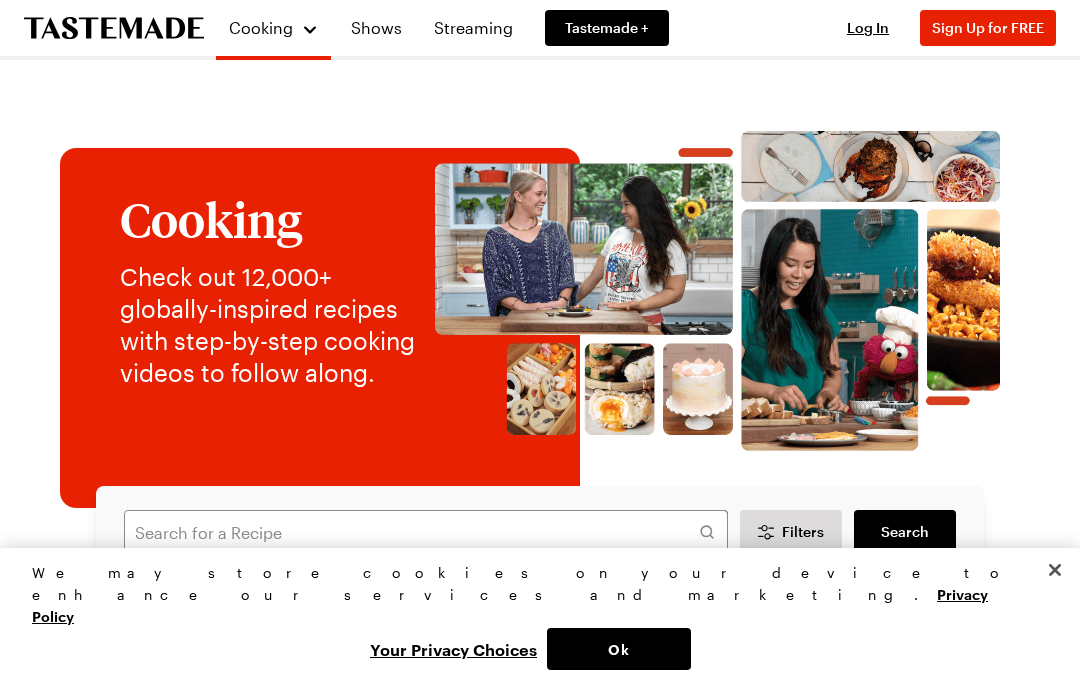 scroll, scrollTop: 0, scrollLeft: 0, axis: both 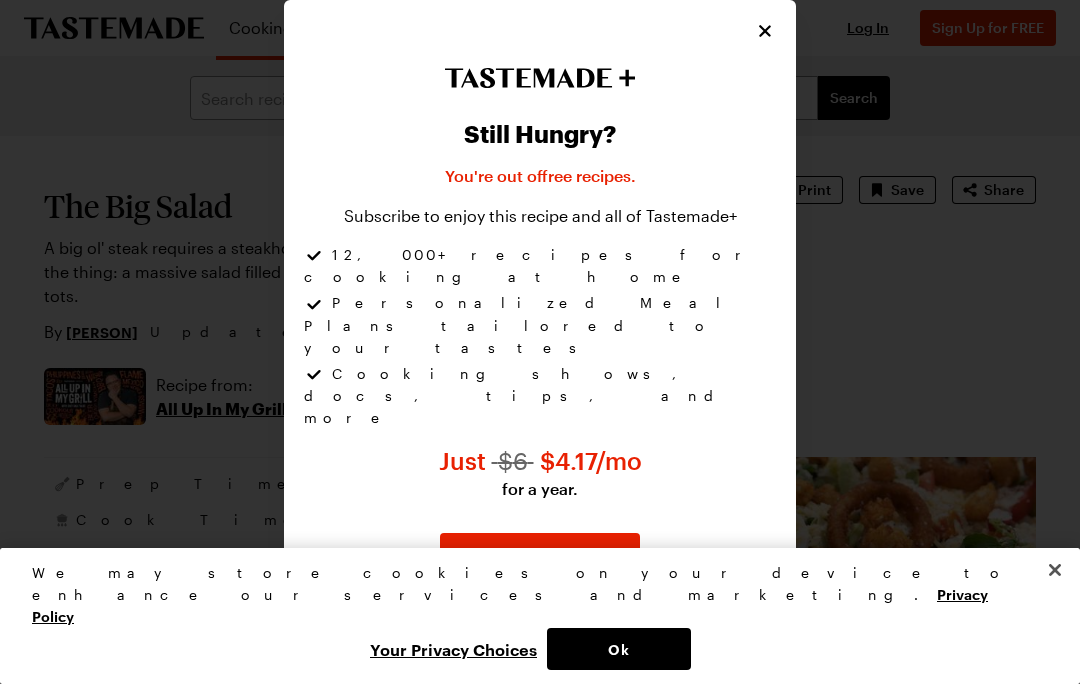 click 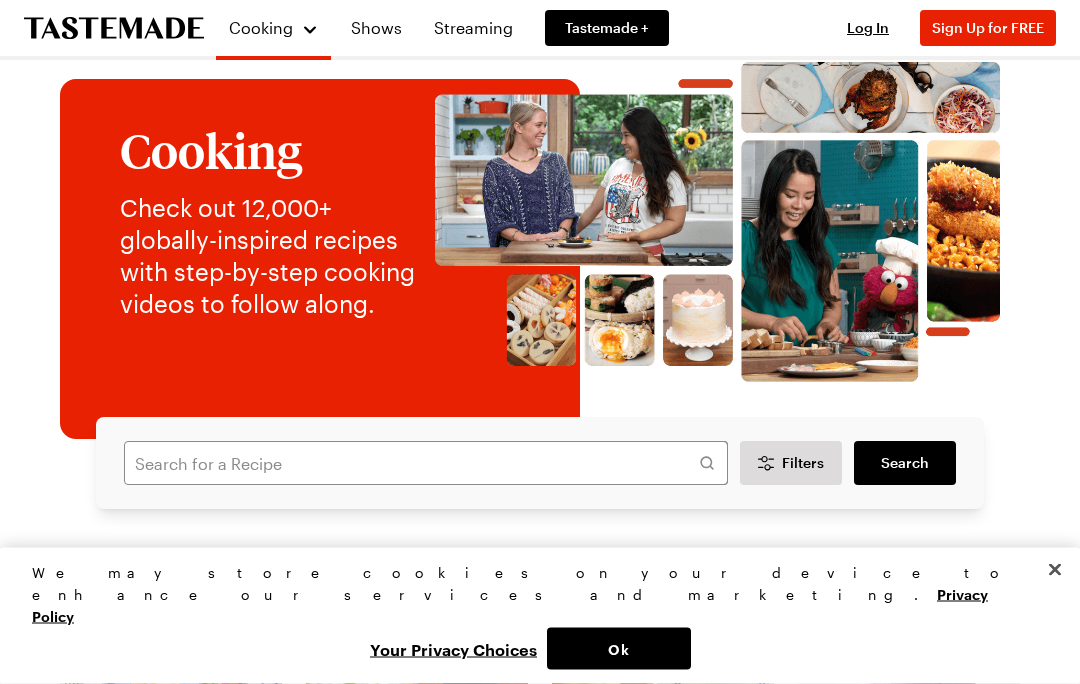 scroll, scrollTop: 0, scrollLeft: 0, axis: both 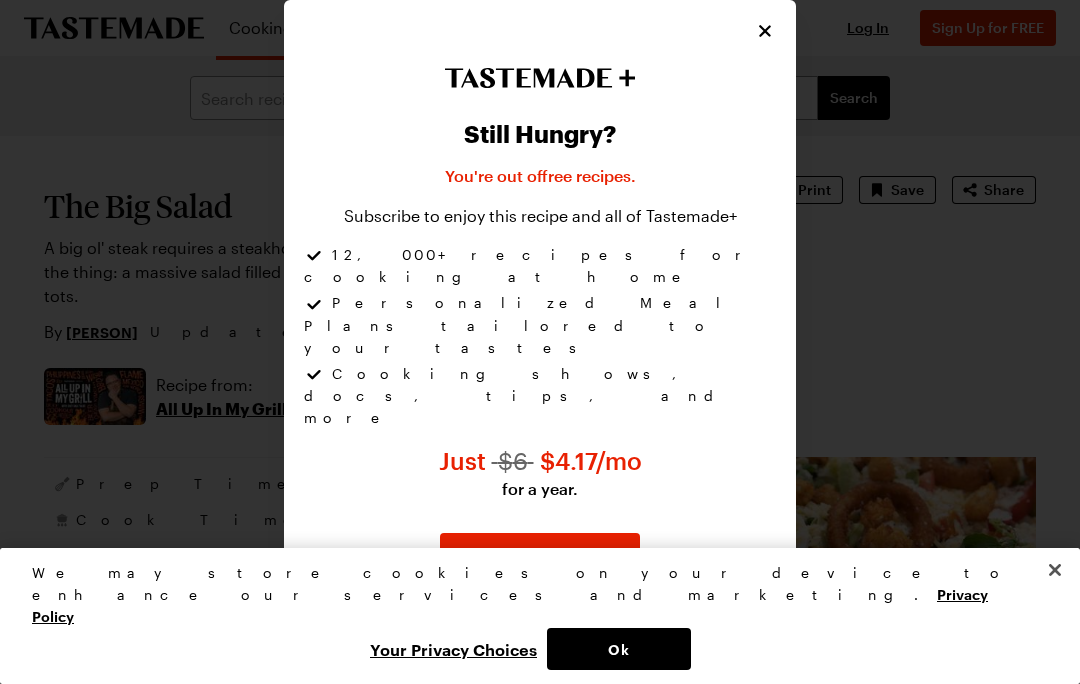 click 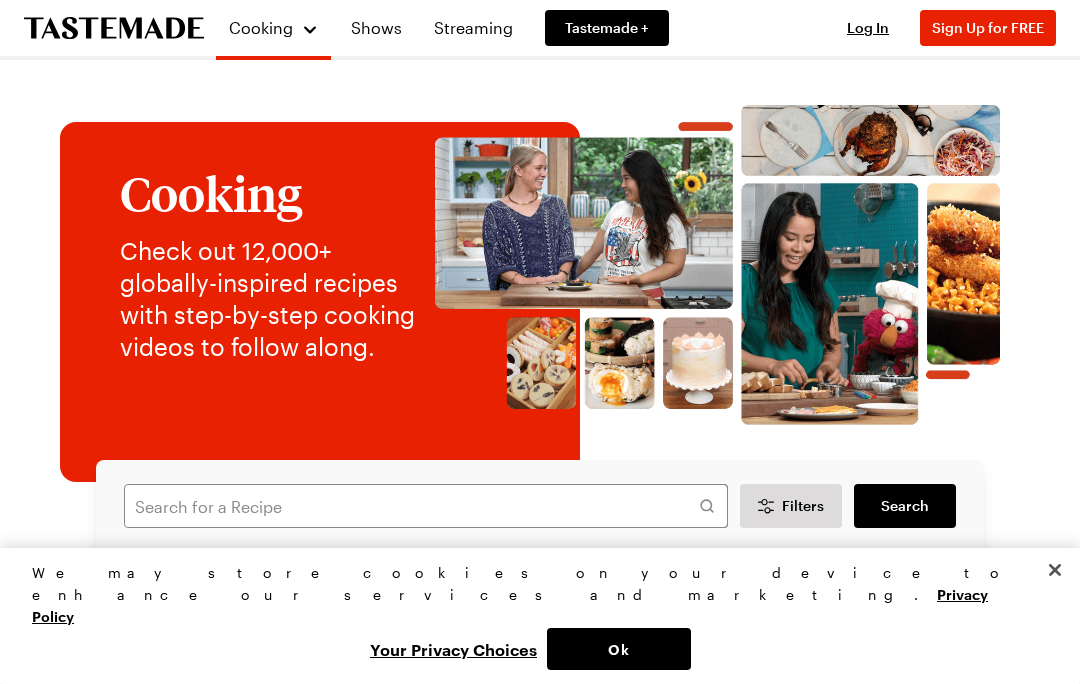 scroll, scrollTop: 0, scrollLeft: 0, axis: both 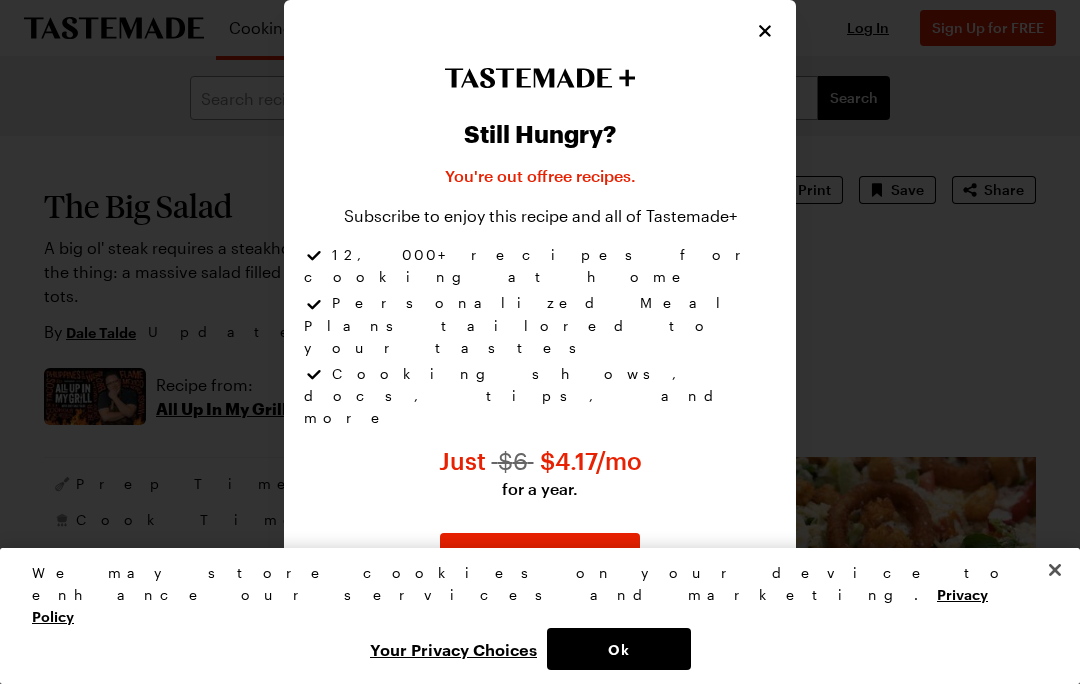 click 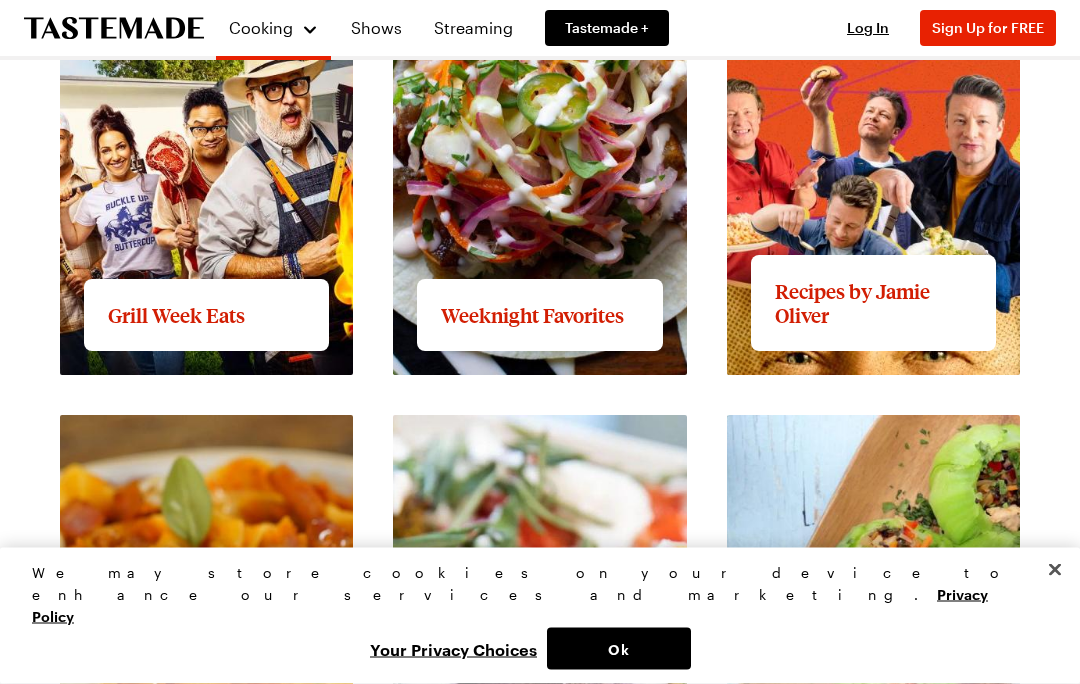 scroll, scrollTop: 1731, scrollLeft: 0, axis: vertical 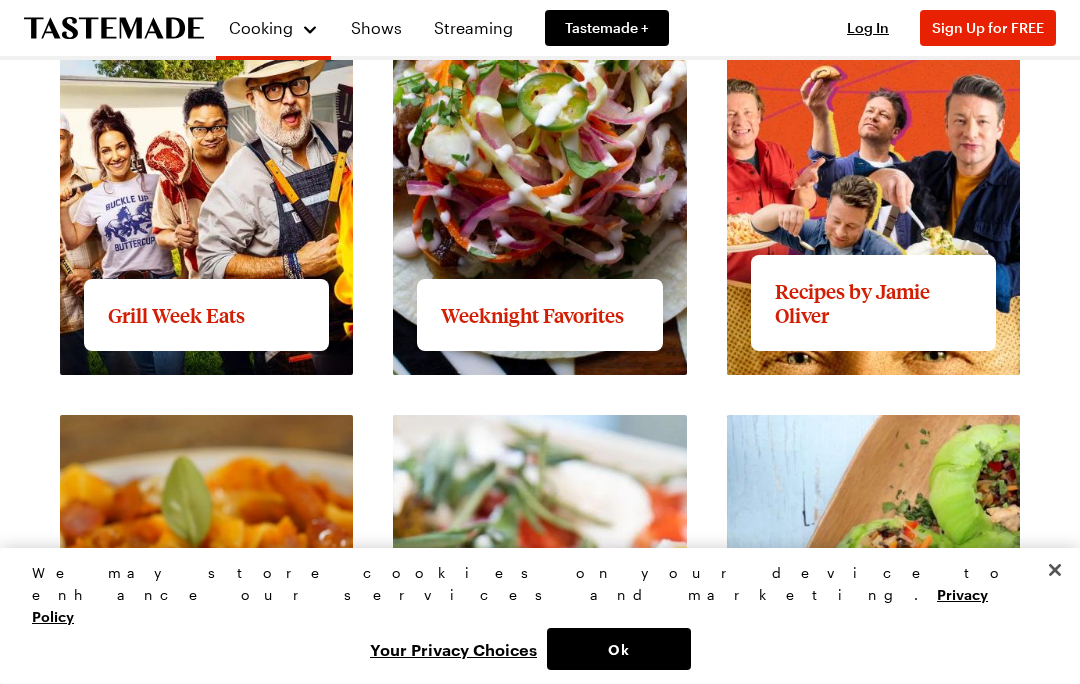 click on "View full content for Grill Week Eats" at bounding box center (194, -114) 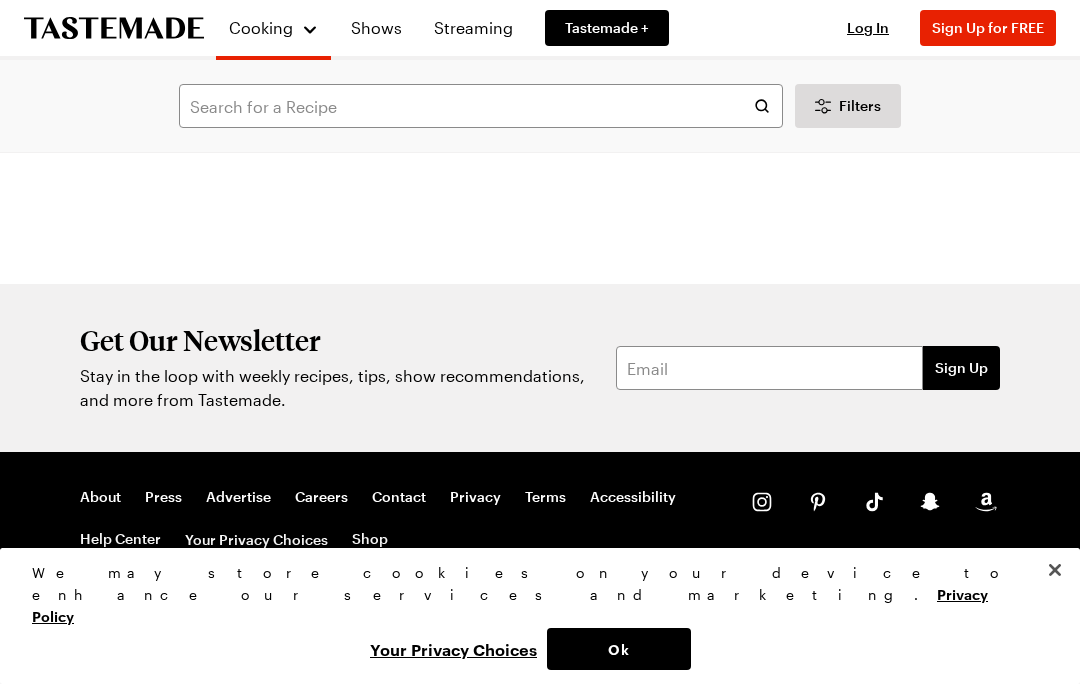 scroll, scrollTop: 0, scrollLeft: 0, axis: both 